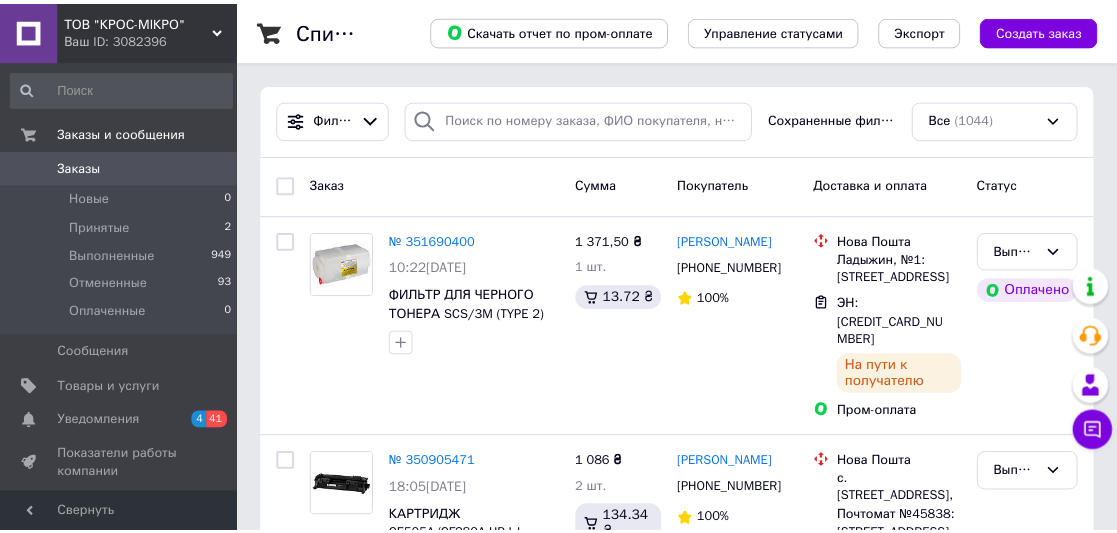 scroll, scrollTop: 0, scrollLeft: 0, axis: both 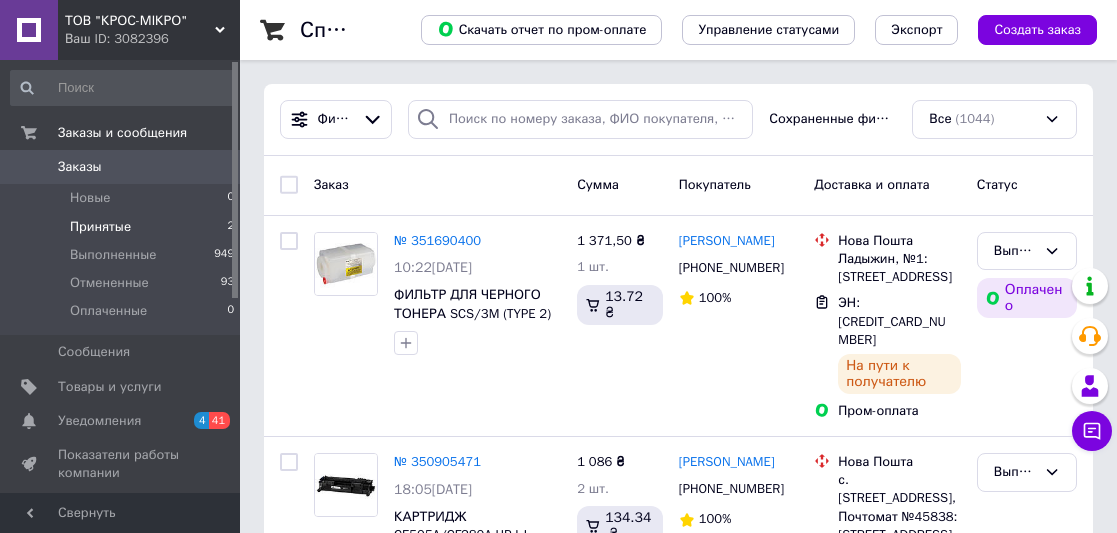click on "Принятые 2" at bounding box center [123, 227] 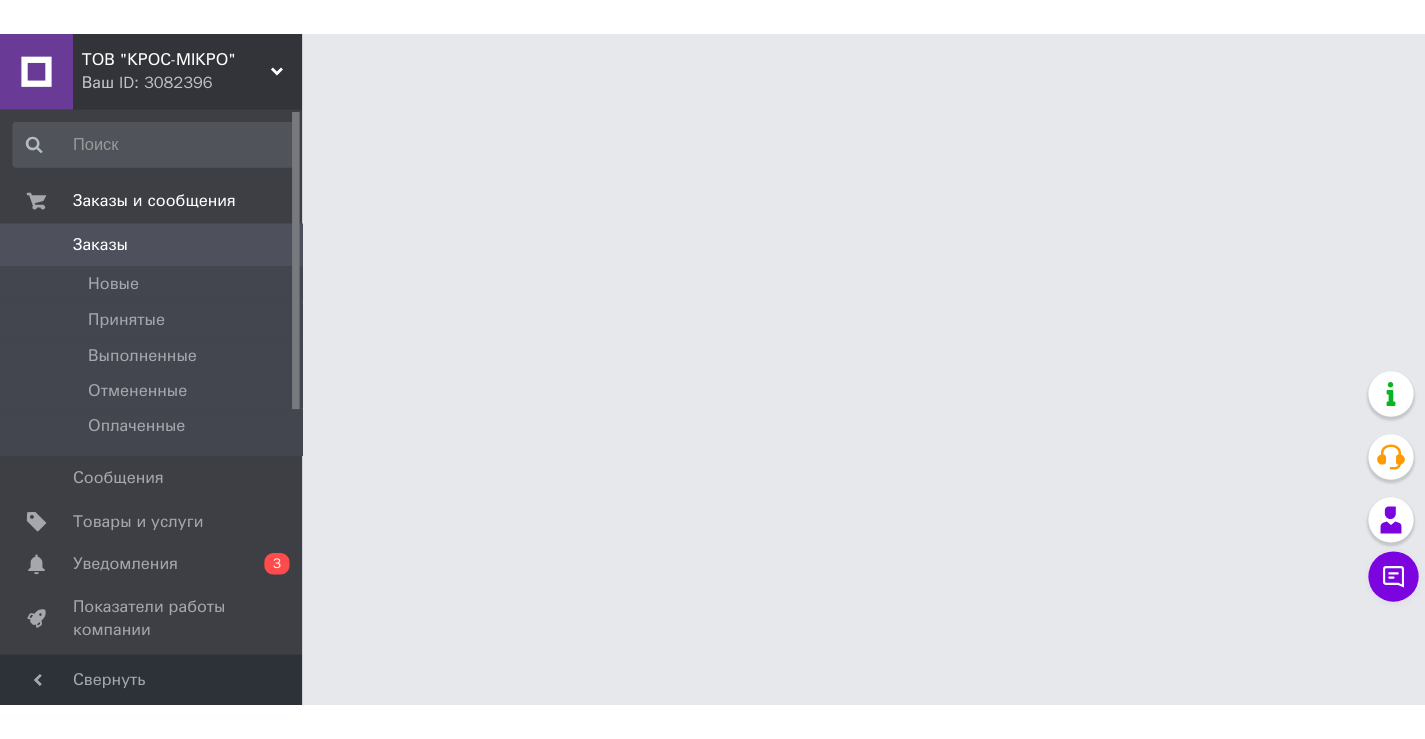 scroll, scrollTop: 0, scrollLeft: 0, axis: both 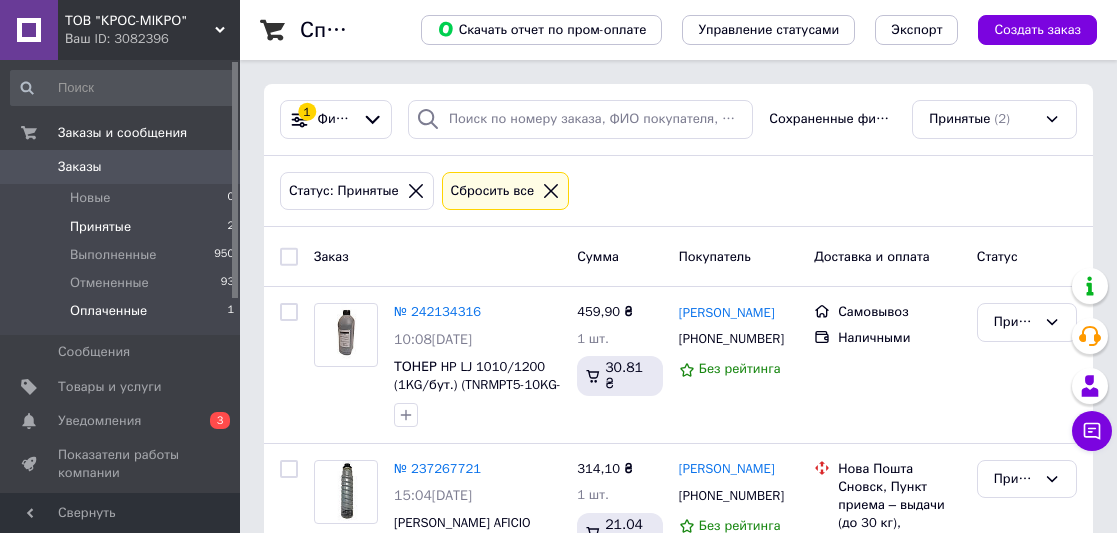 click on "Оплаченные 1" at bounding box center [123, 316] 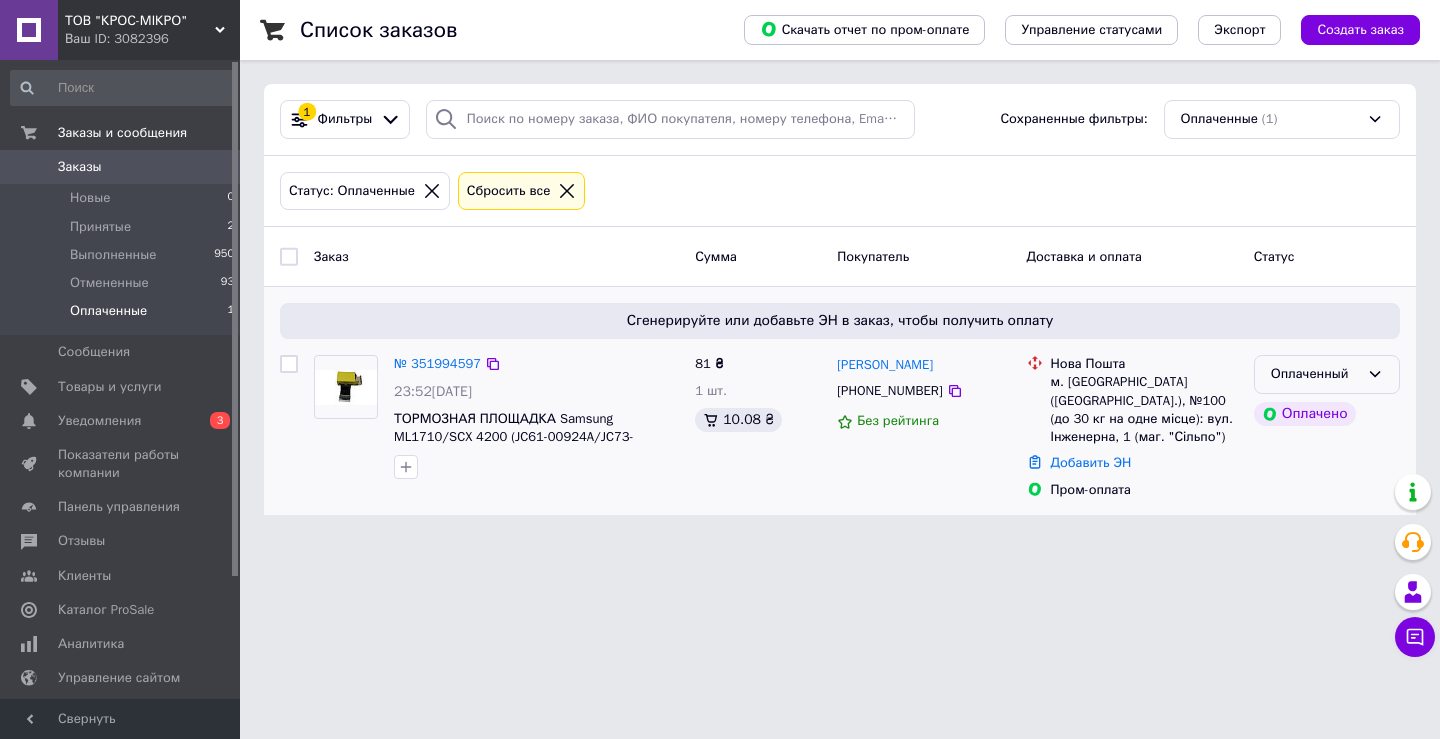 click 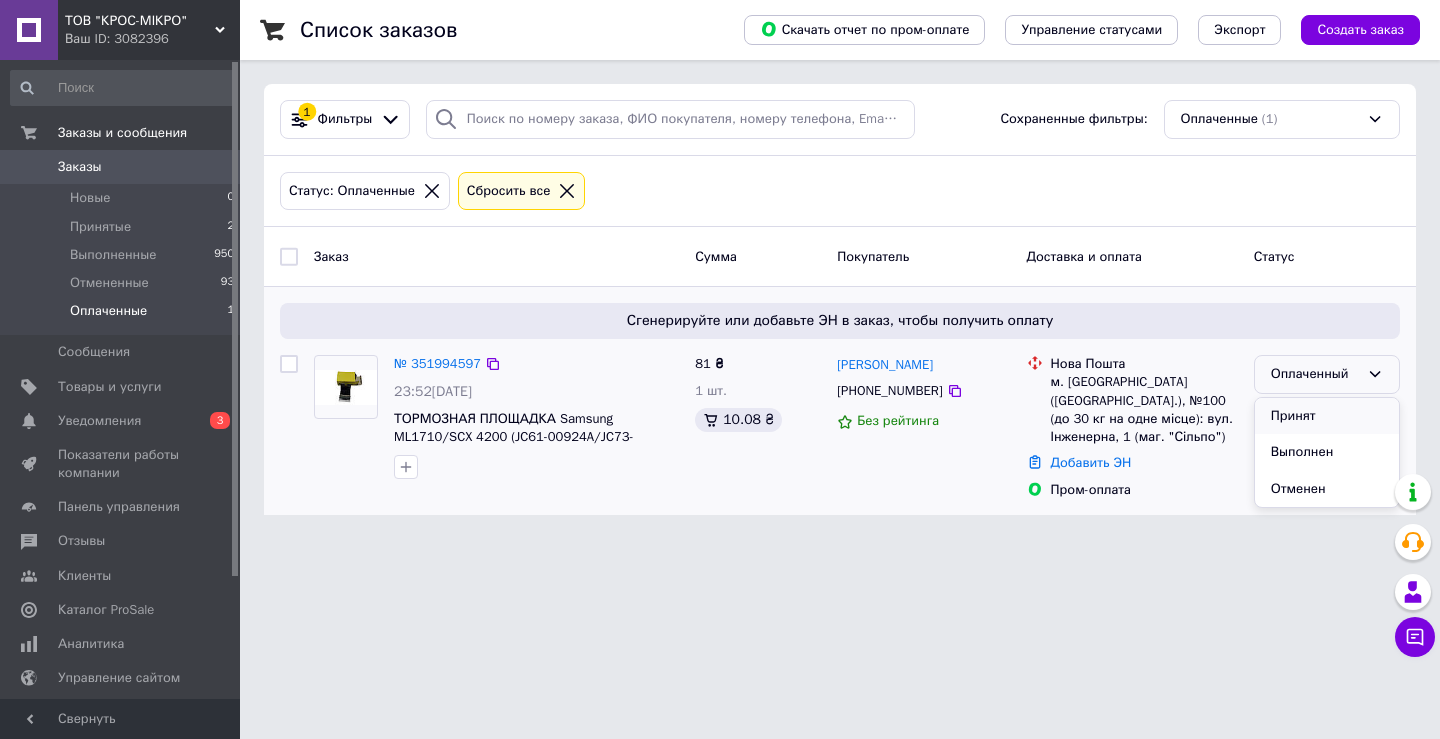 click on "Принят" at bounding box center [1327, 416] 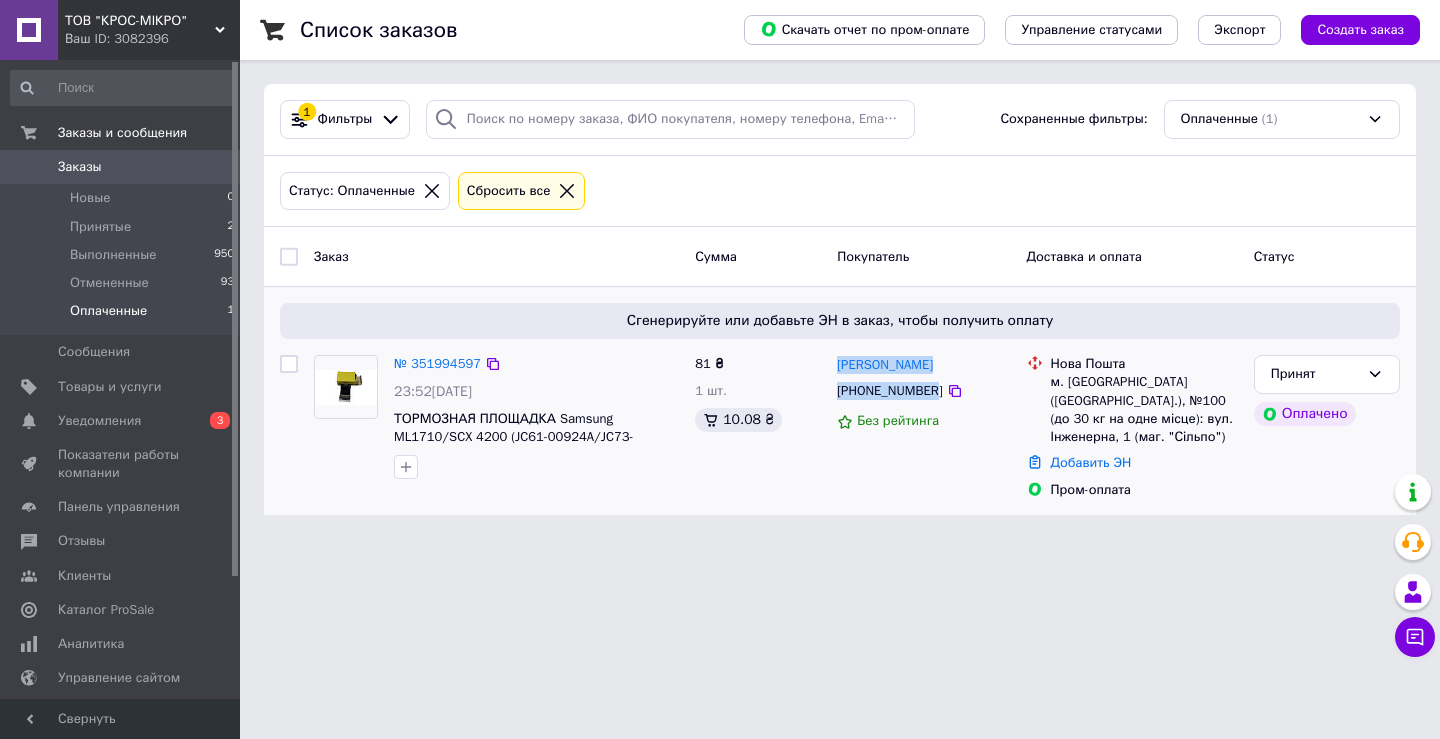 drag, startPoint x: 929, startPoint y: 386, endPoint x: 836, endPoint y: 369, distance: 94.54099 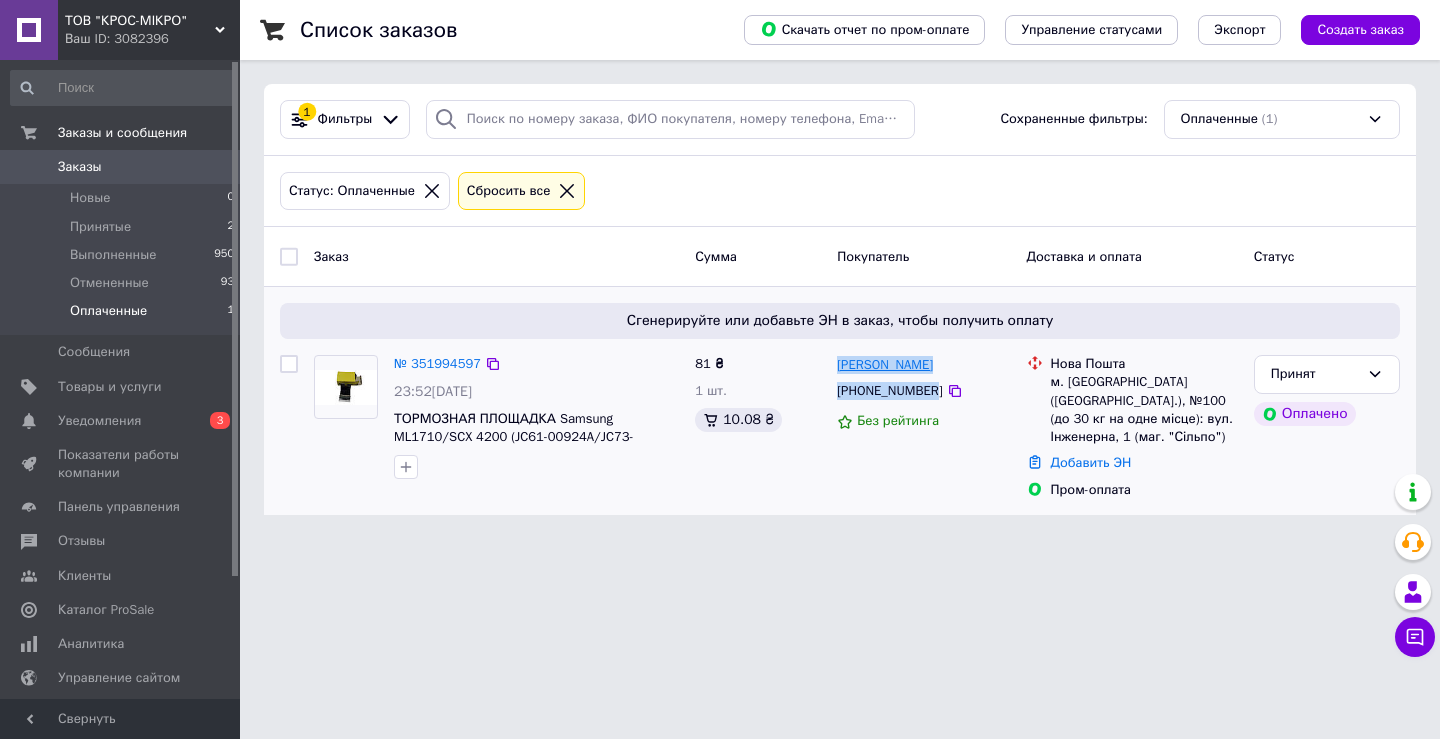 copy on "[PERSON_NAME] [PHONE_NUMBER]" 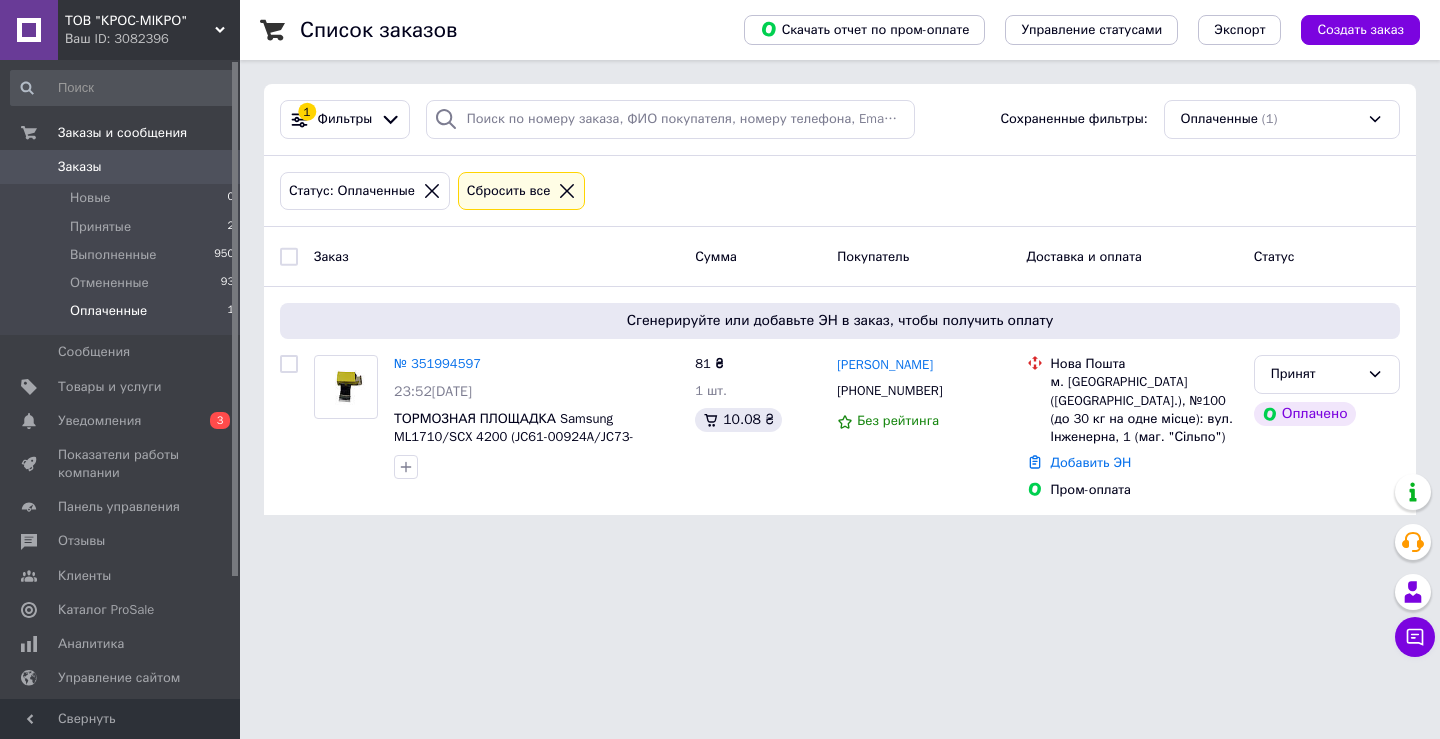 click on "Статус: Оплаченные Сбросить все" at bounding box center (840, 191) 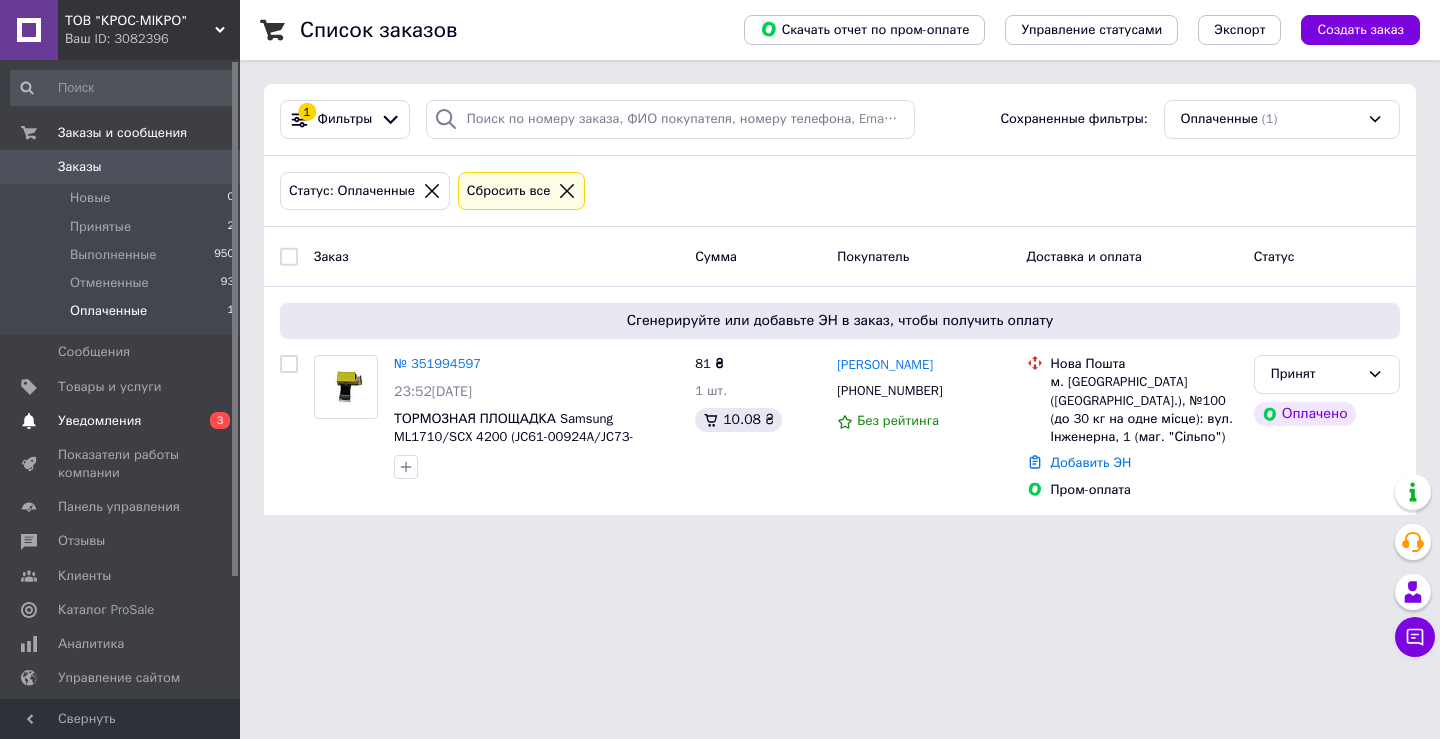 click on "Уведомления" at bounding box center (99, 421) 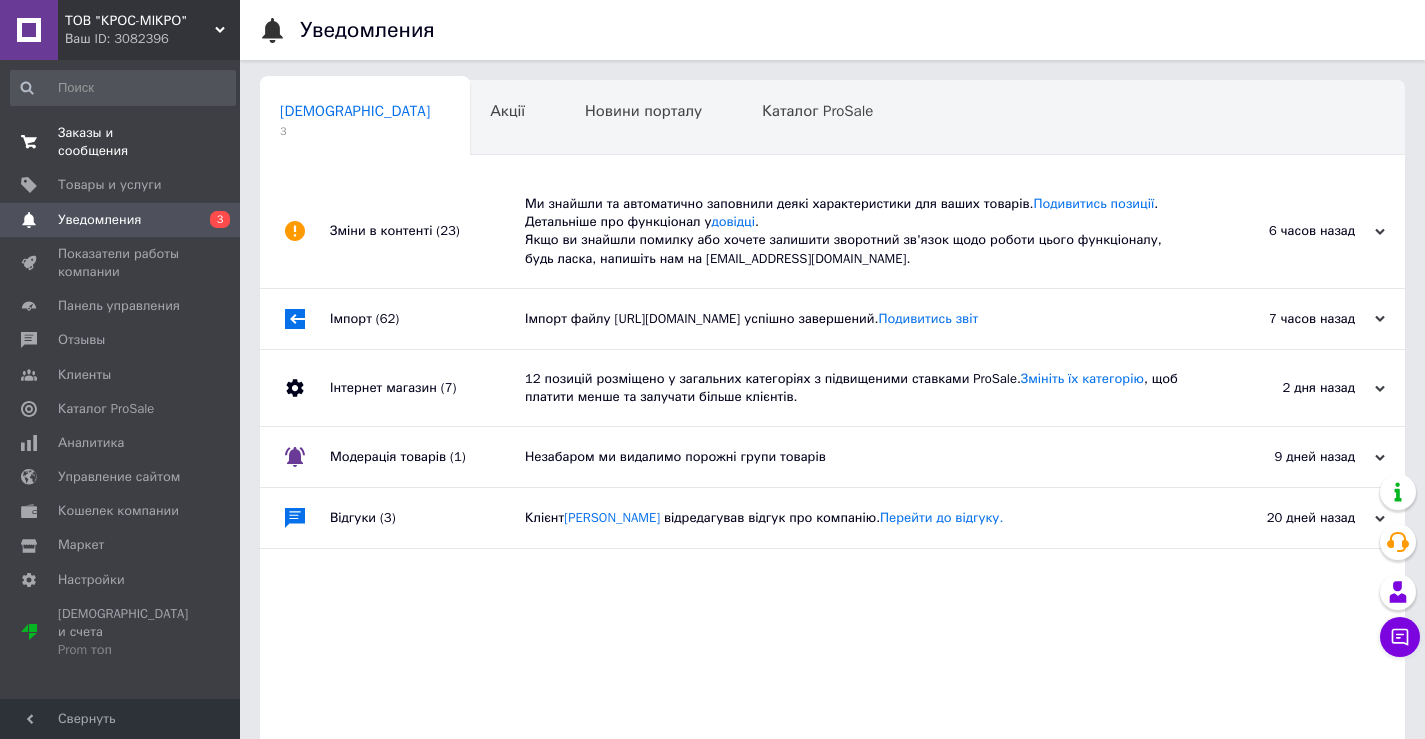 click on "Заказы и сообщения" at bounding box center (121, 142) 